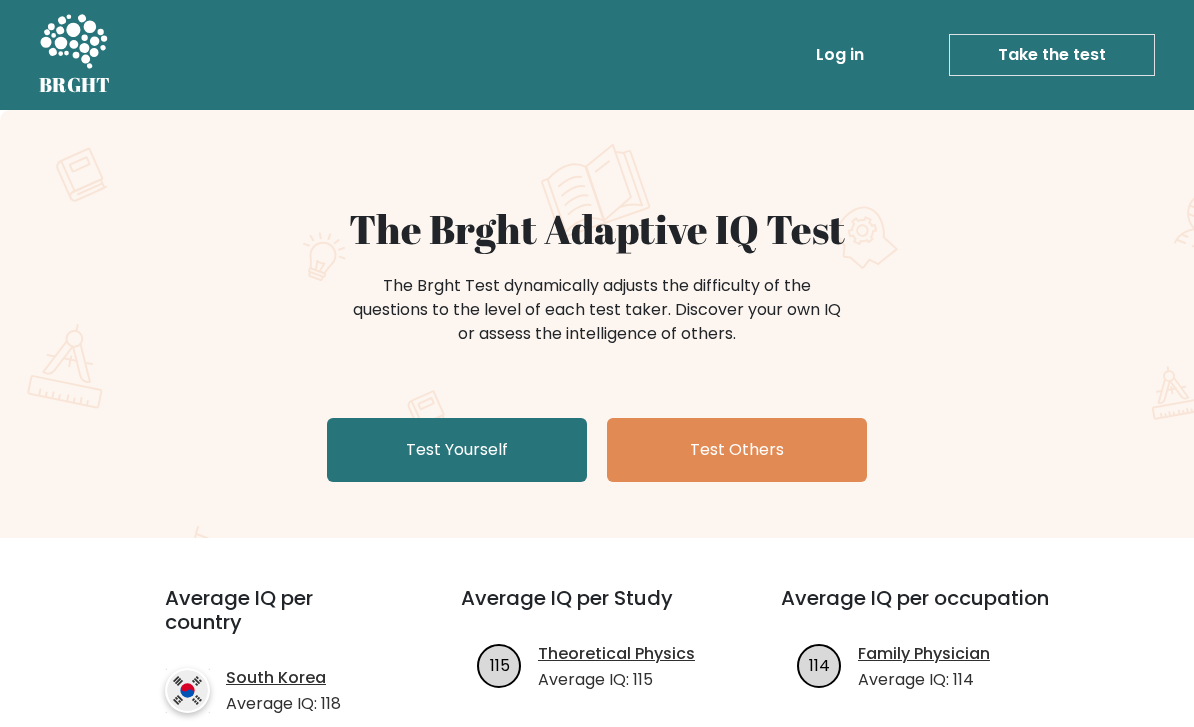 scroll, scrollTop: 0, scrollLeft: 0, axis: both 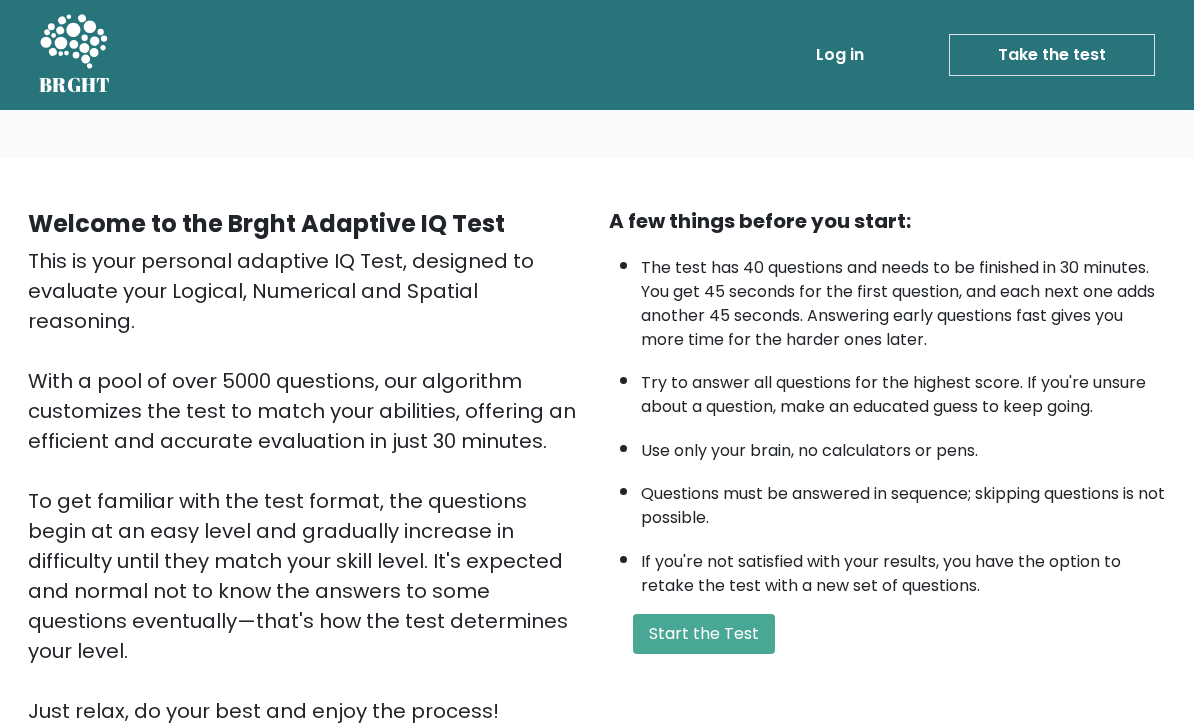 click on "Start the Test" at bounding box center (704, 634) 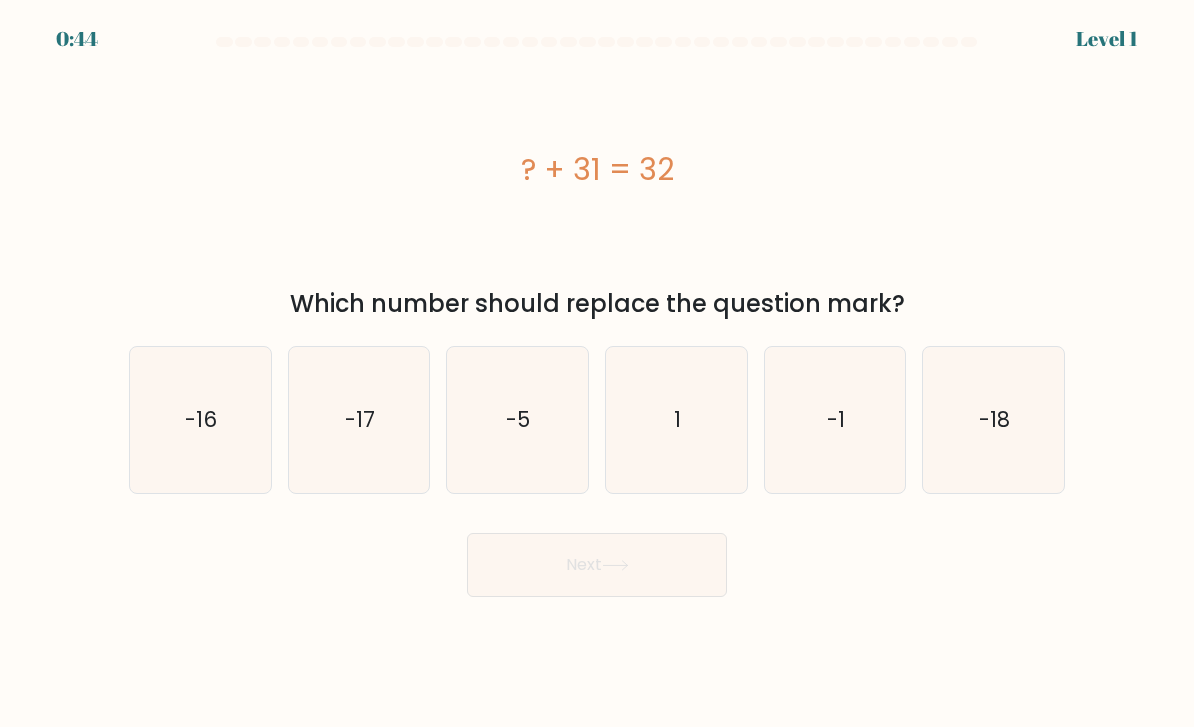 scroll, scrollTop: 0, scrollLeft: 0, axis: both 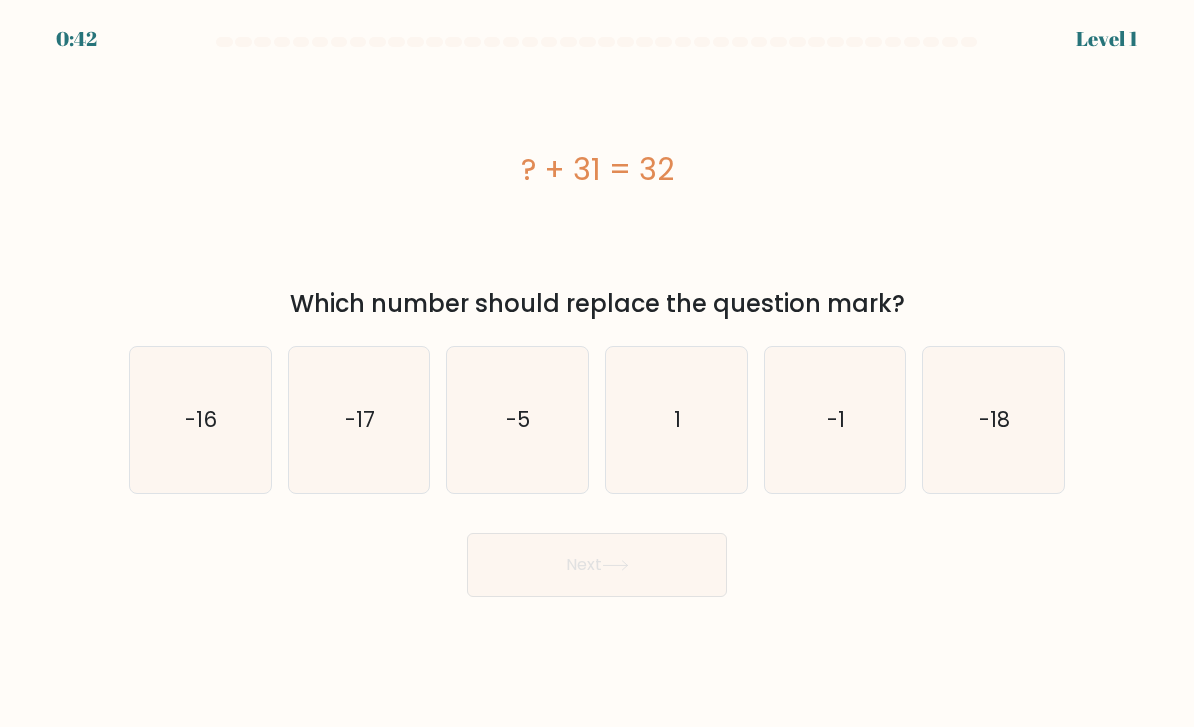 click on "1" 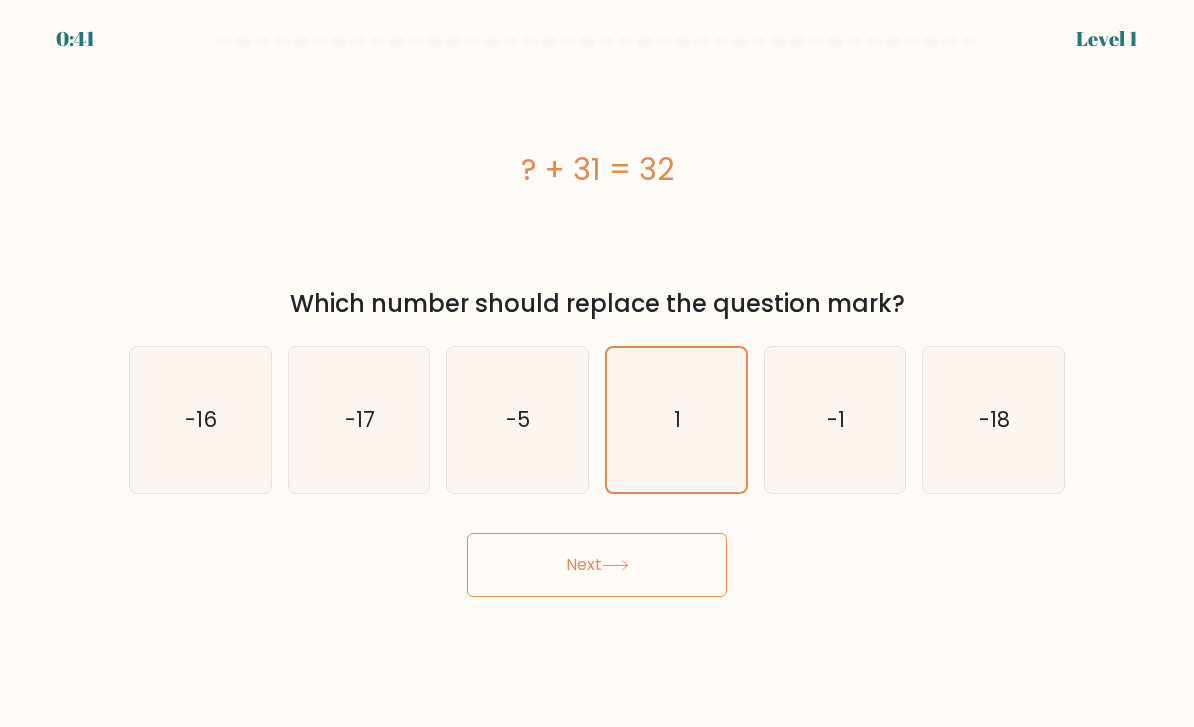 click on "Next" at bounding box center (597, 565) 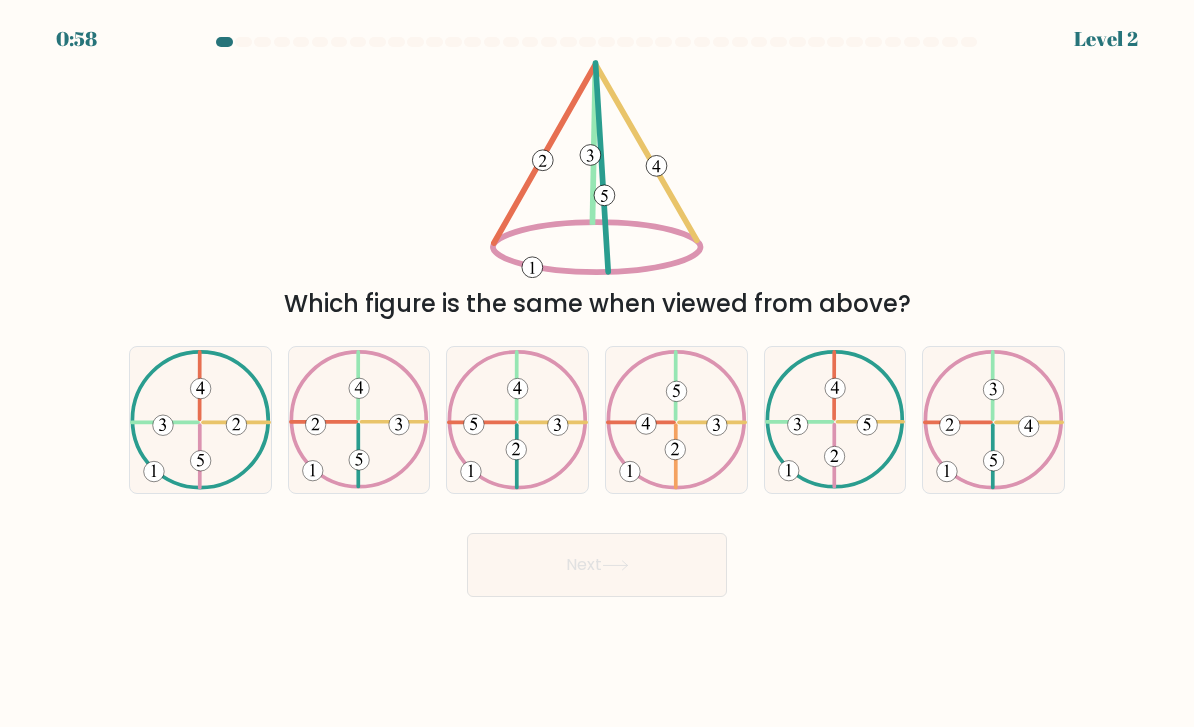 click 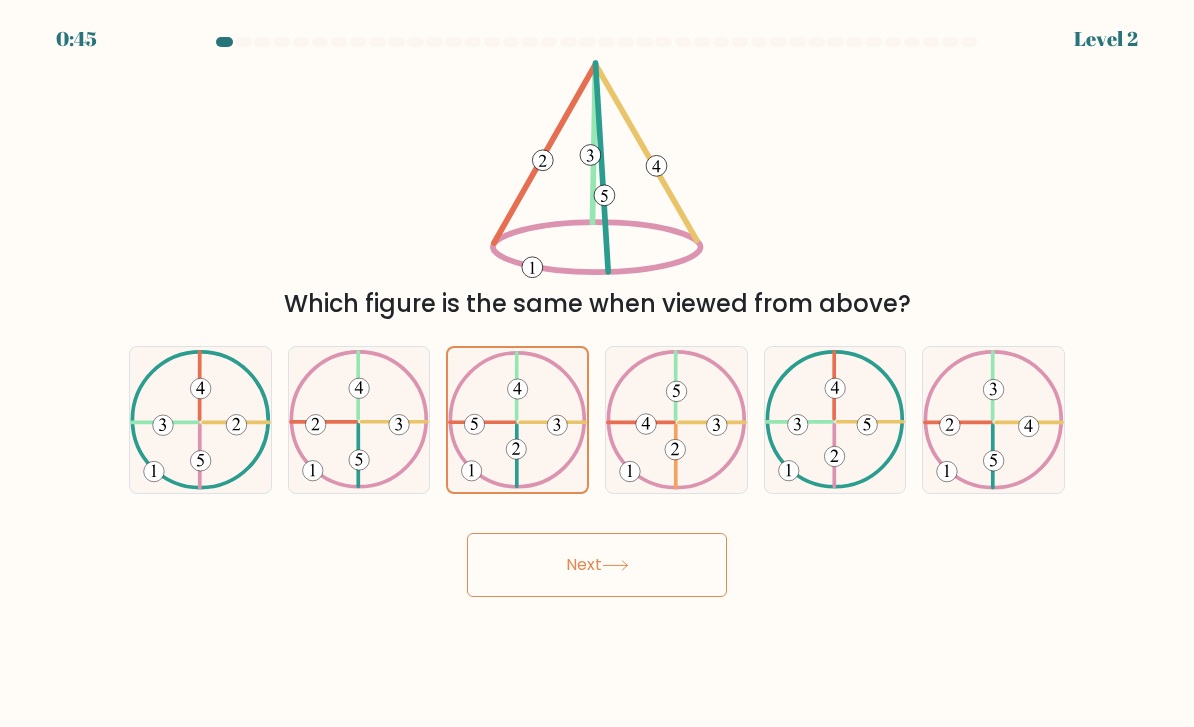 click 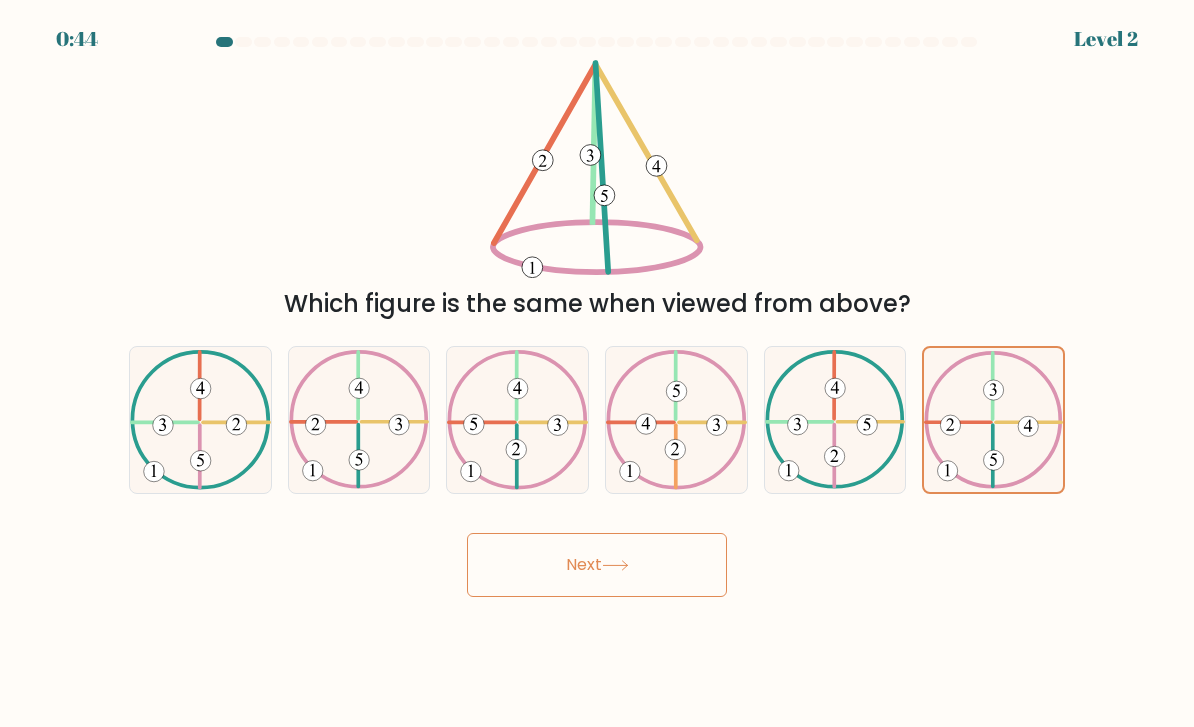 click on "Next" at bounding box center [597, 565] 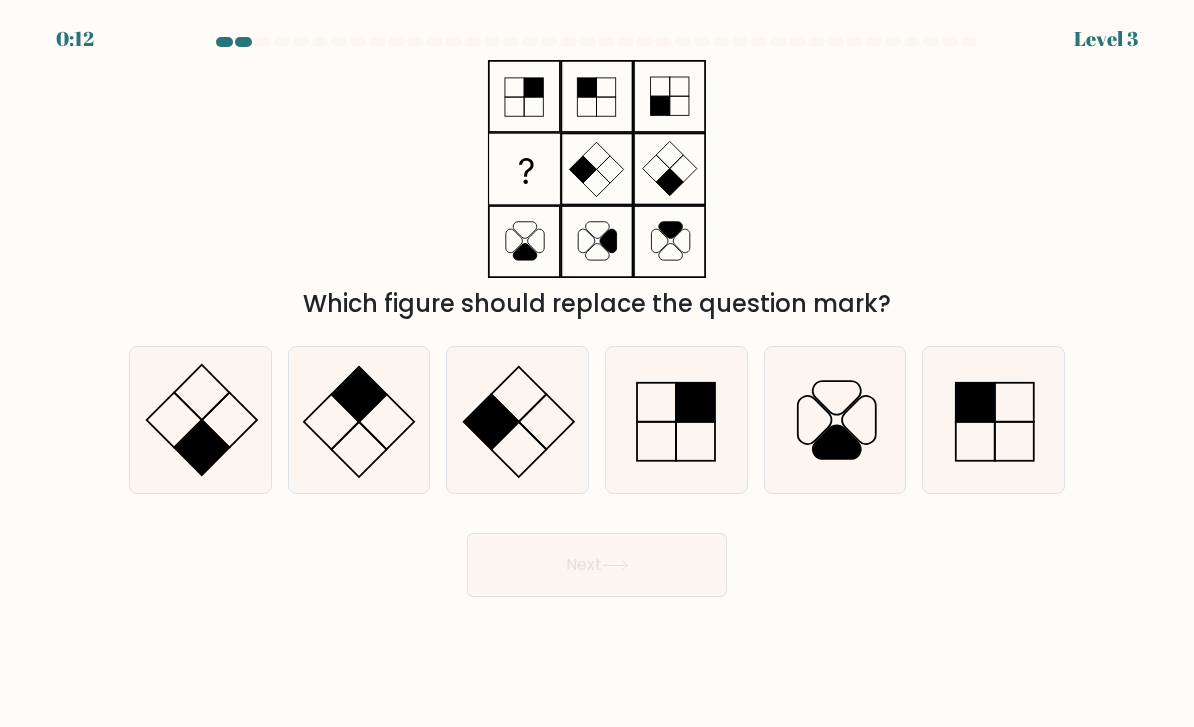 click 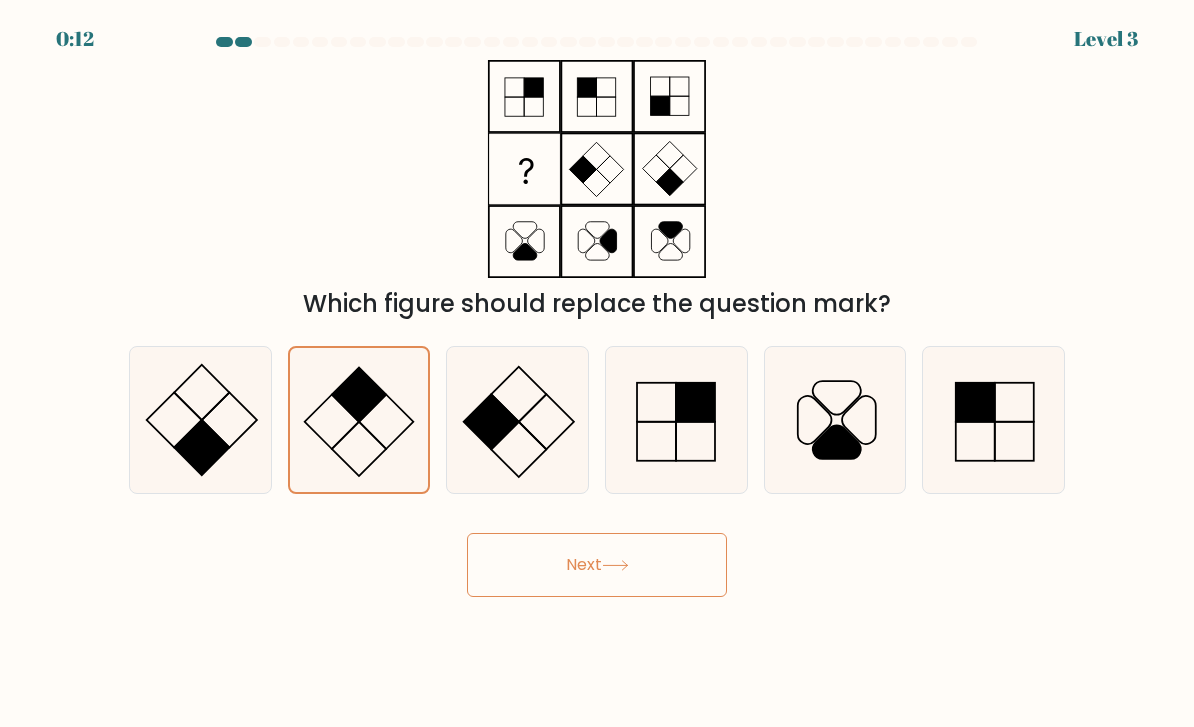 click on "Next" at bounding box center [597, 565] 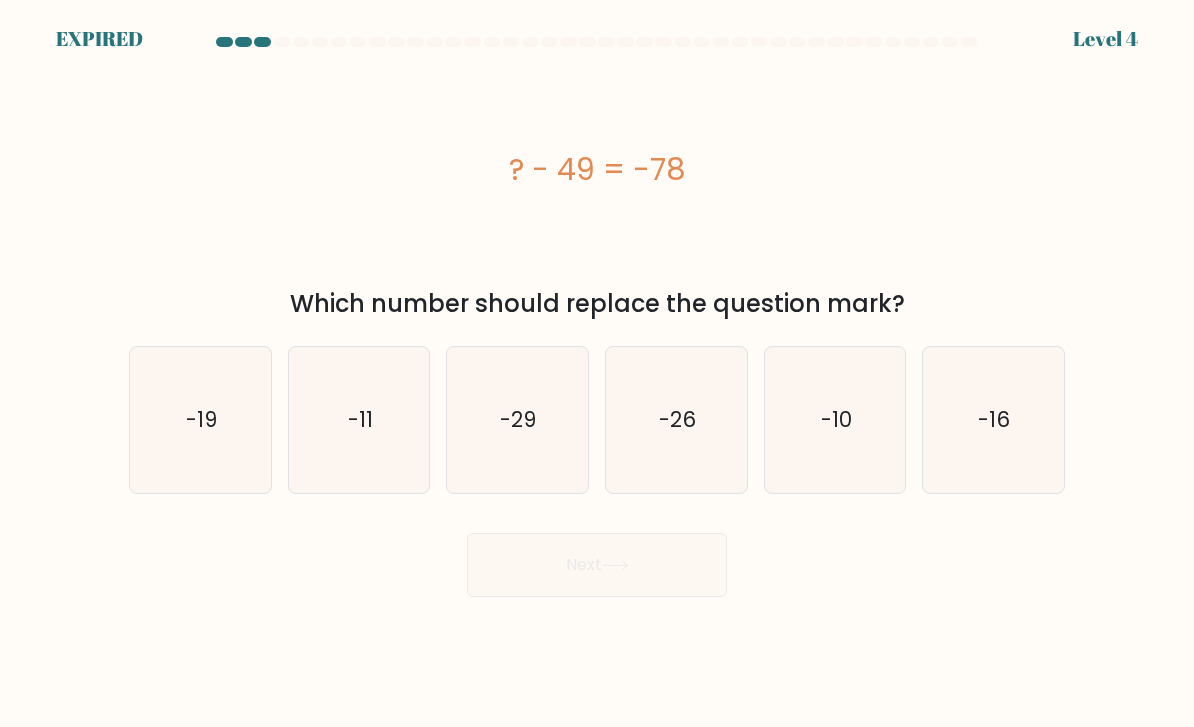 scroll, scrollTop: 0, scrollLeft: 0, axis: both 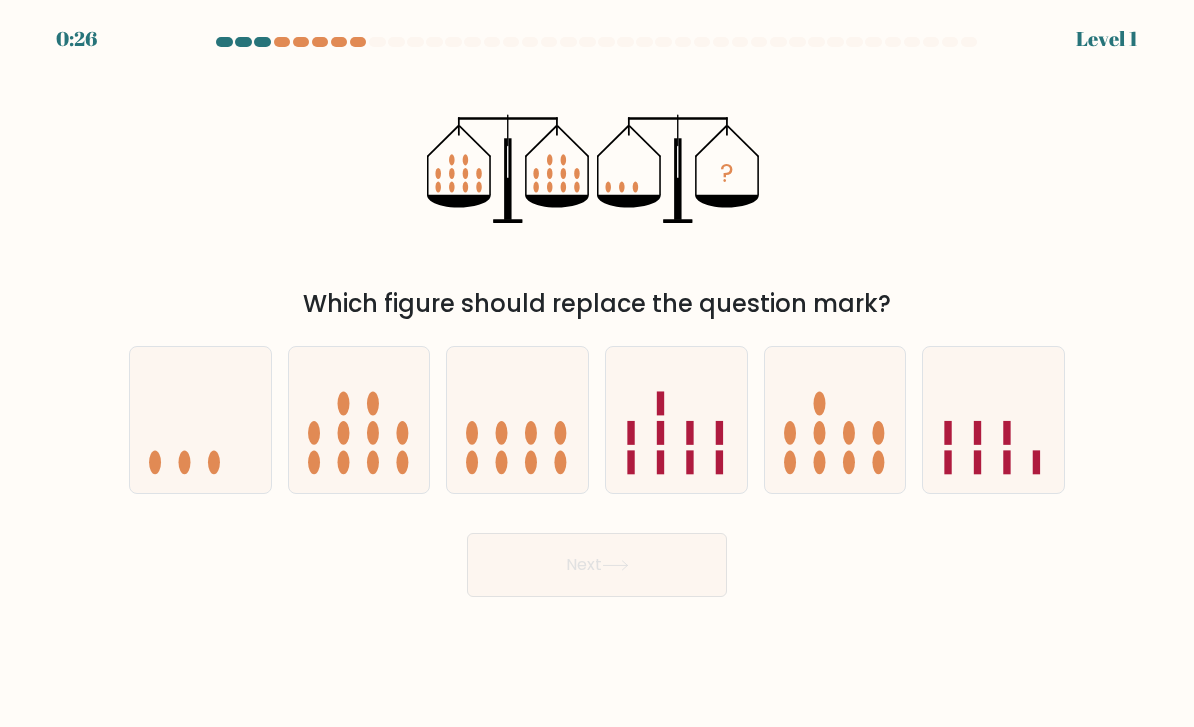 click 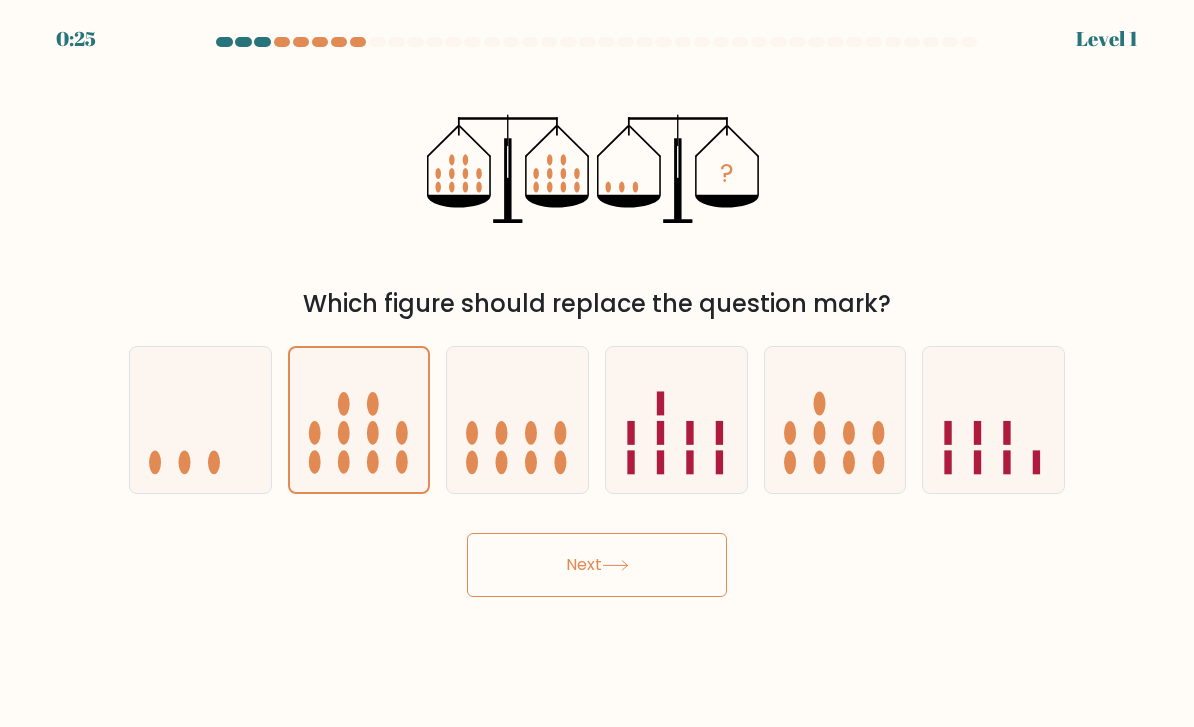 click 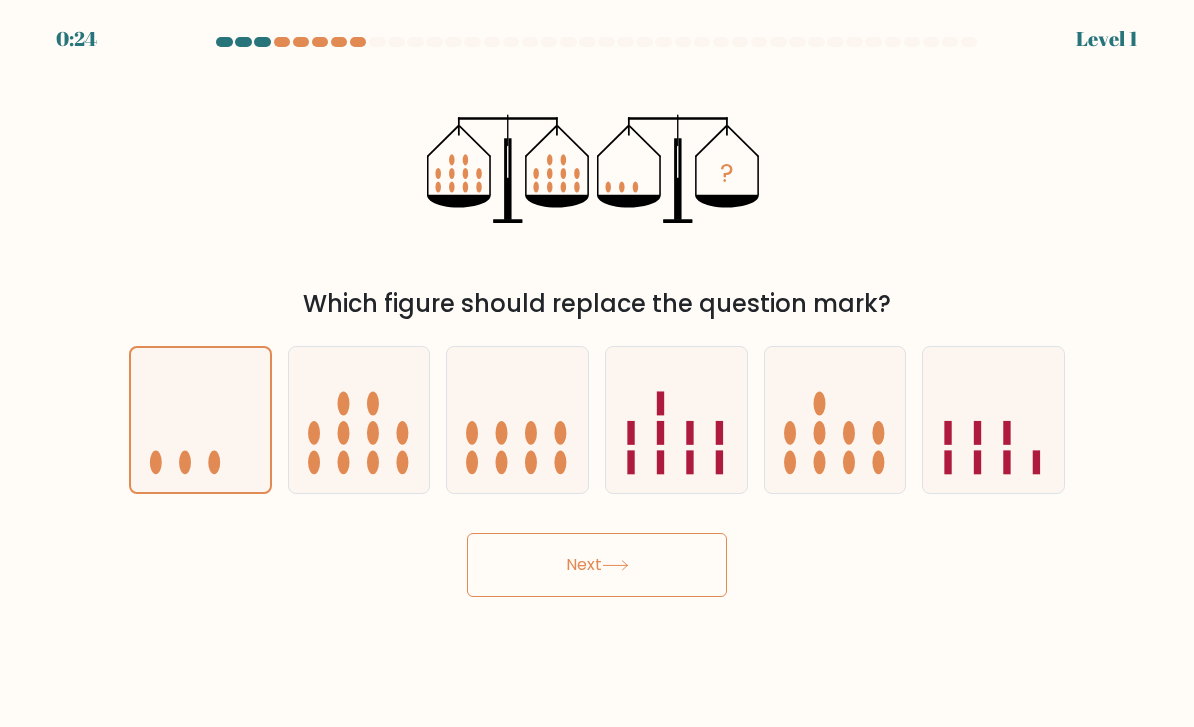 click on "0:24
Level 1" at bounding box center [597, 363] 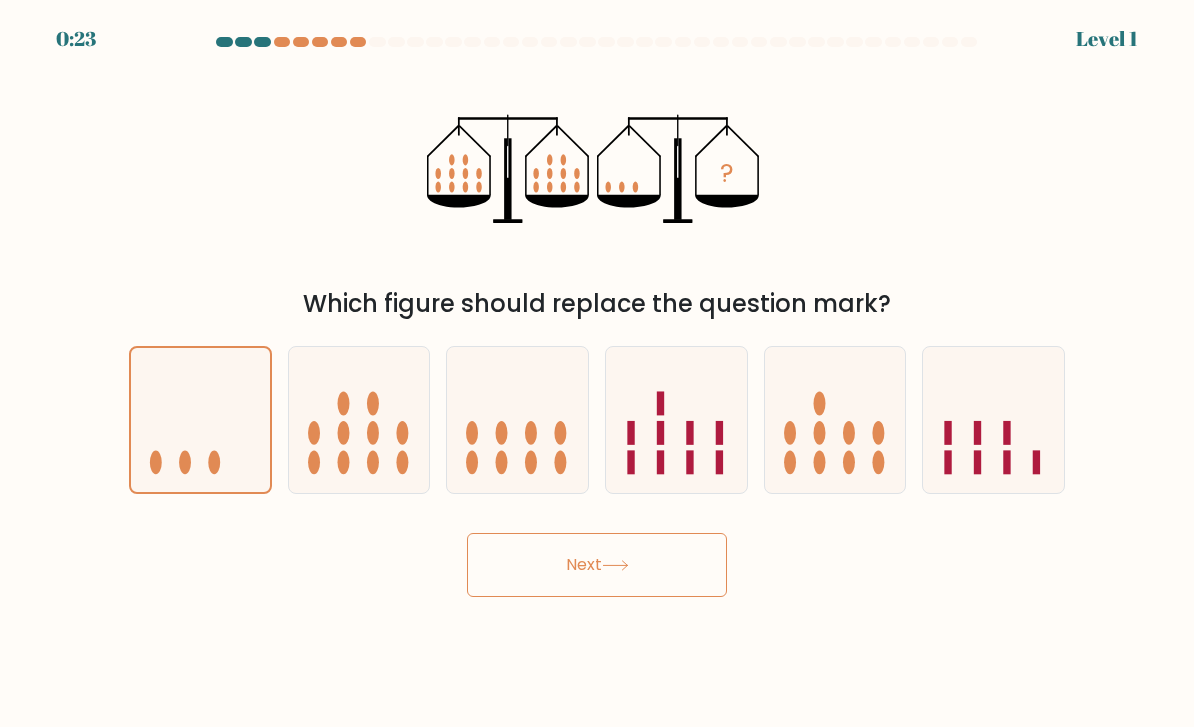 click on "Next" at bounding box center (597, 565) 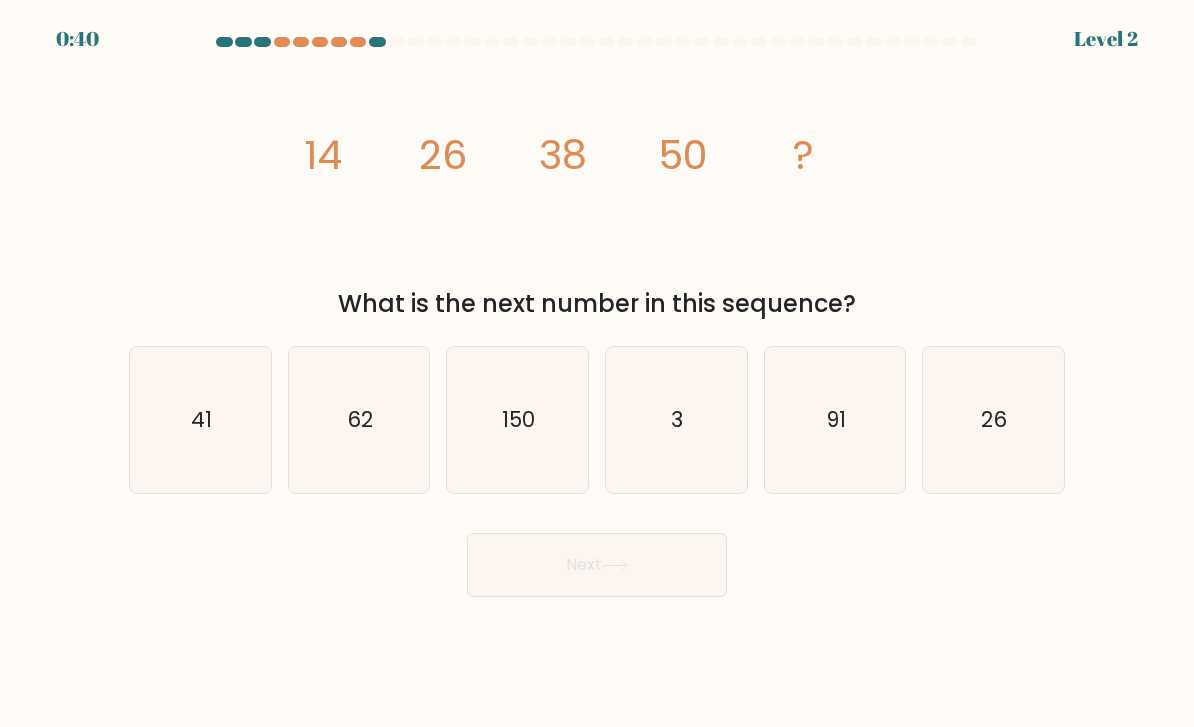 click on "62" 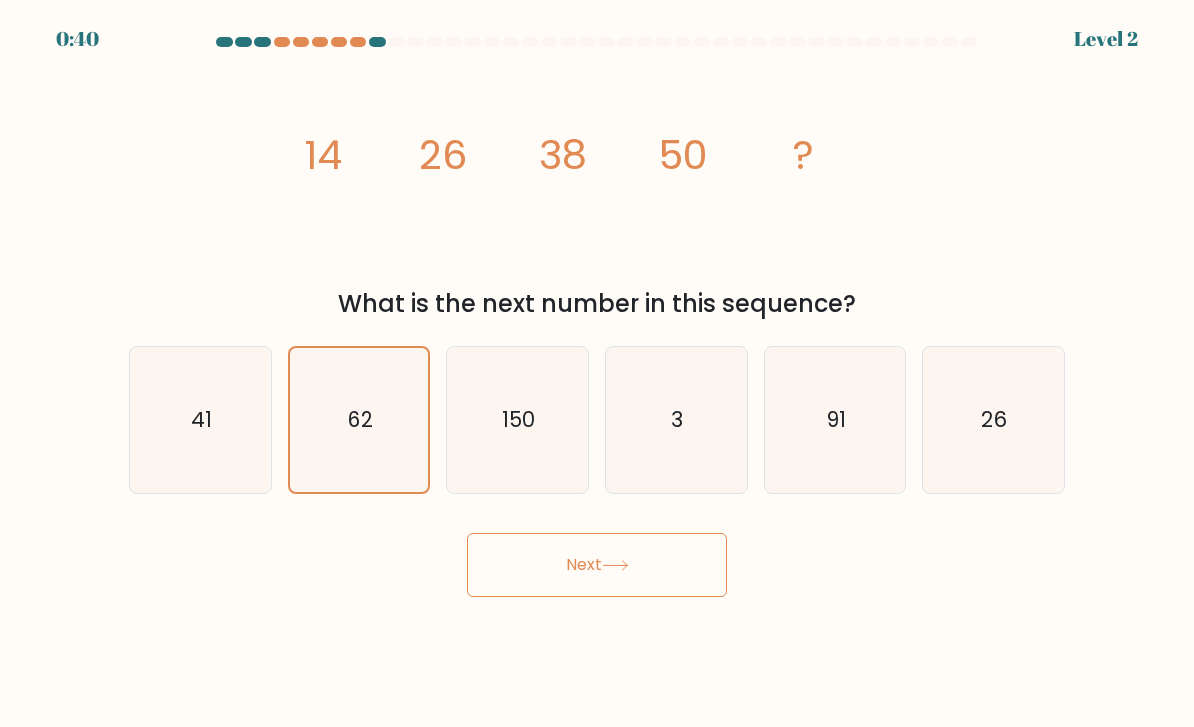 scroll, scrollTop: 3, scrollLeft: 0, axis: vertical 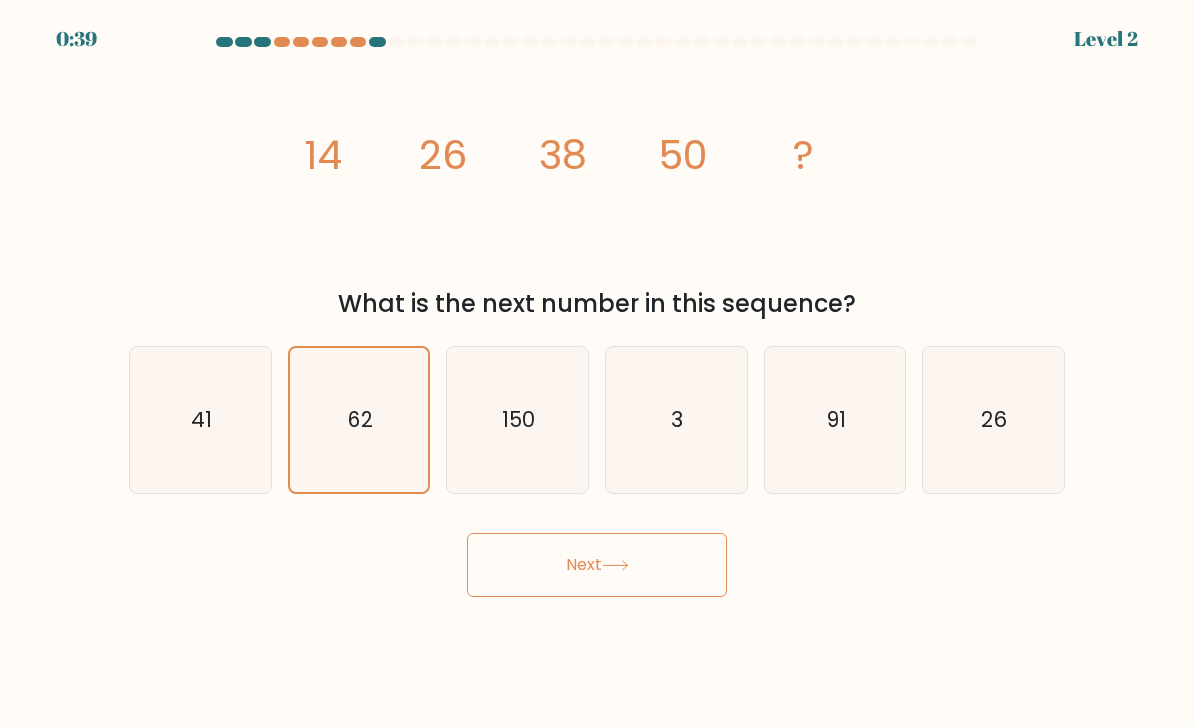 click on "Next" at bounding box center [597, 565] 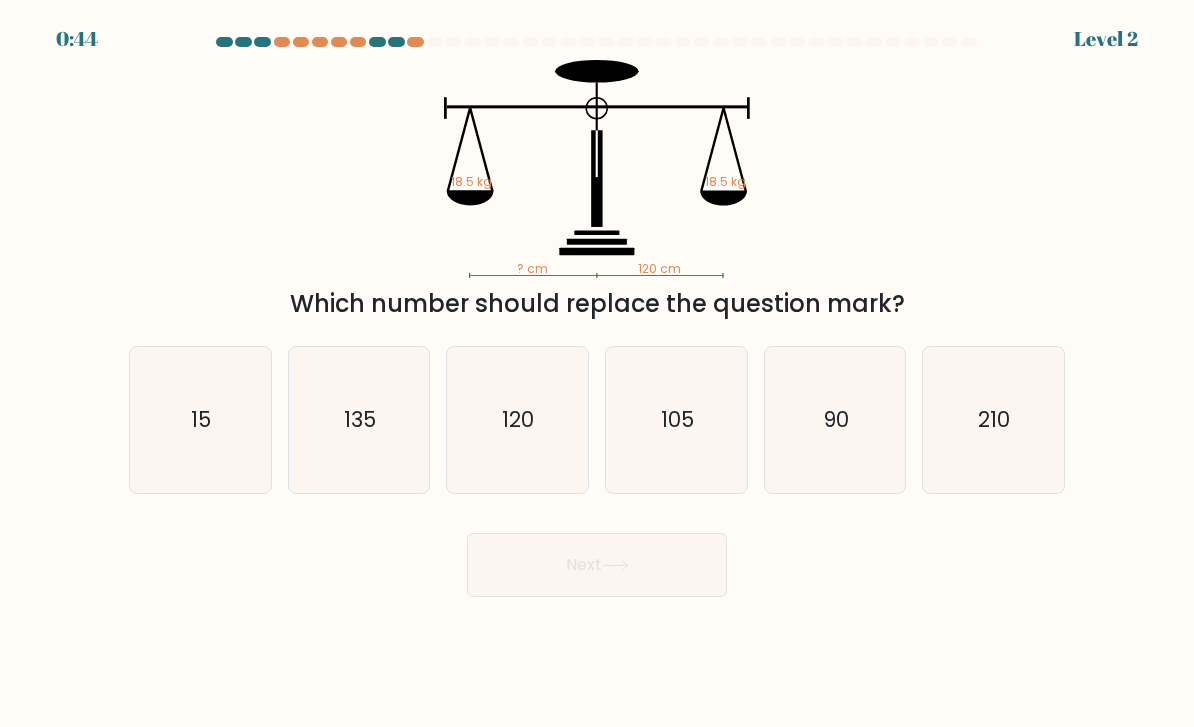 scroll, scrollTop: 0, scrollLeft: 0, axis: both 